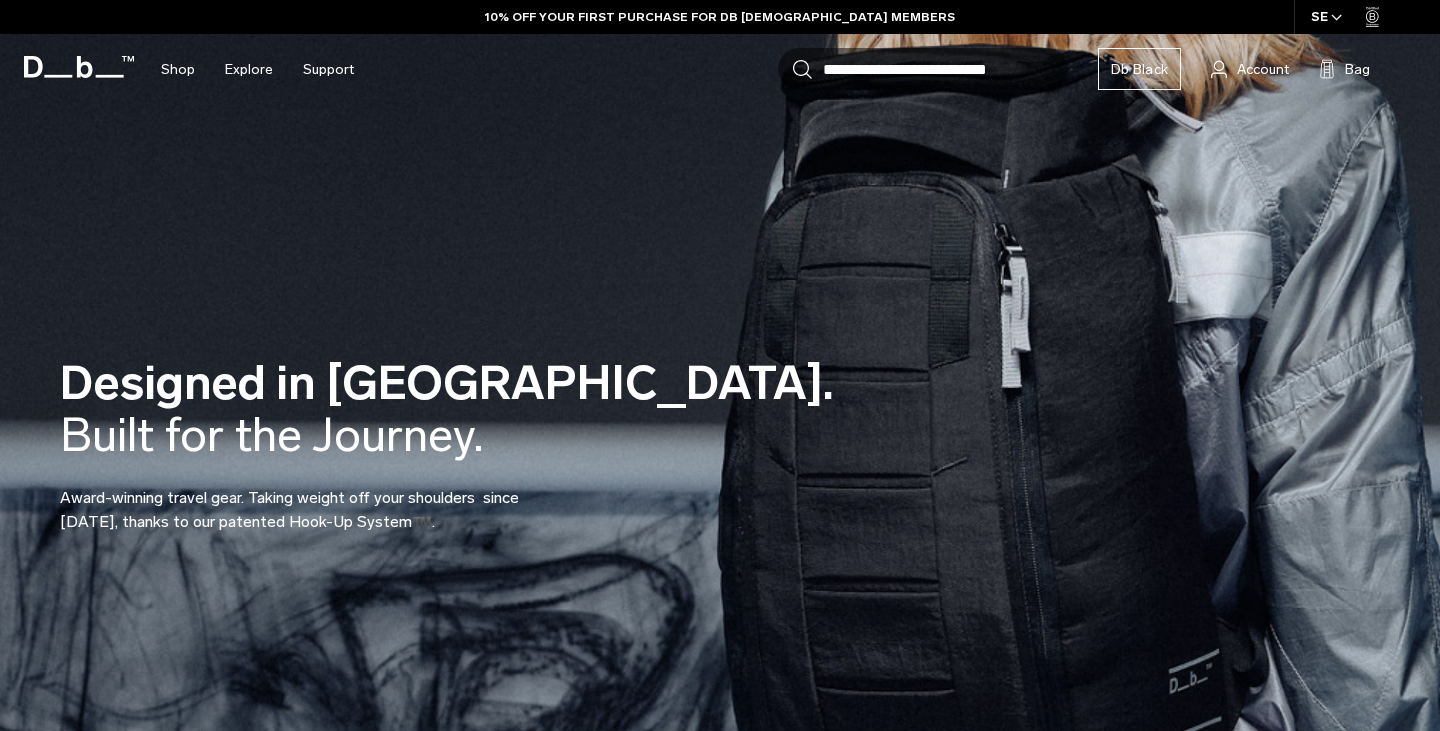 scroll, scrollTop: 0, scrollLeft: 0, axis: both 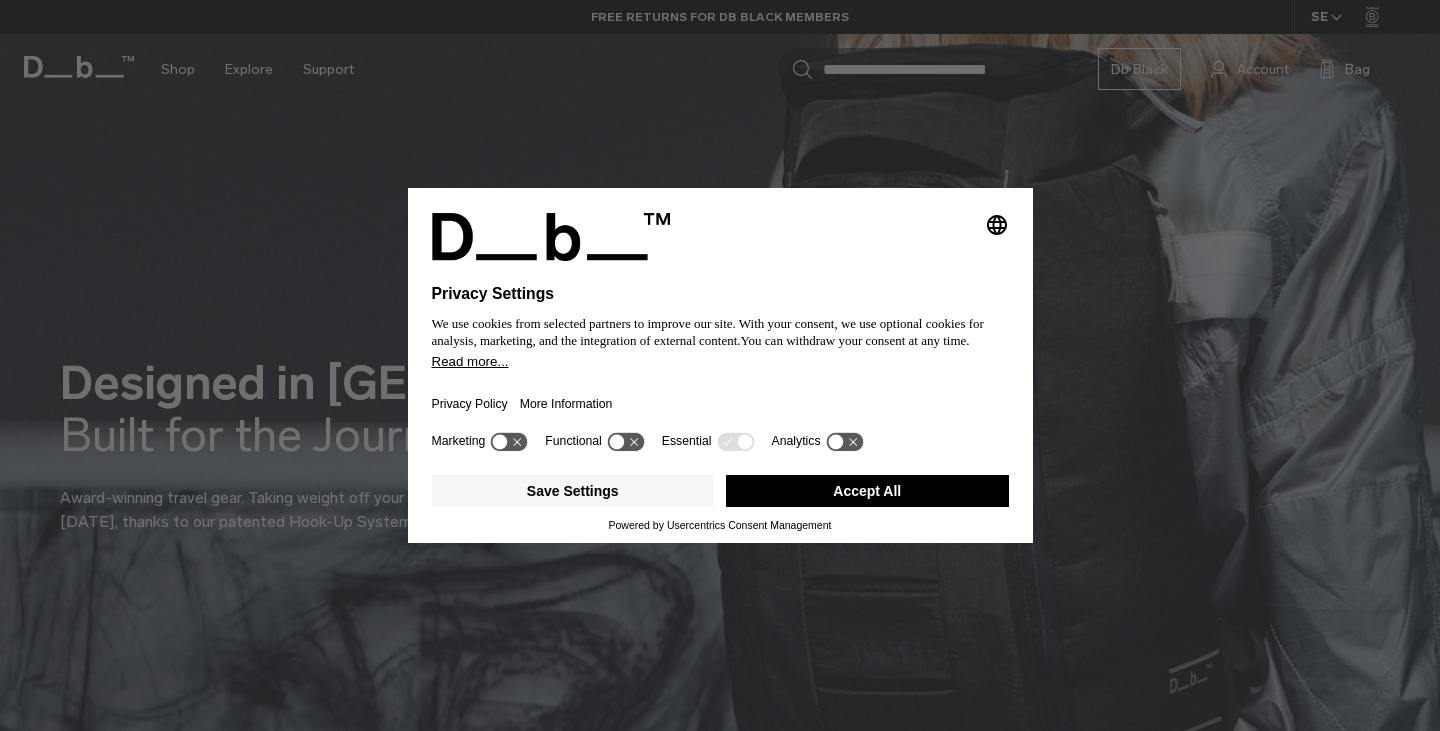 click on "Accept All" at bounding box center (867, 491) 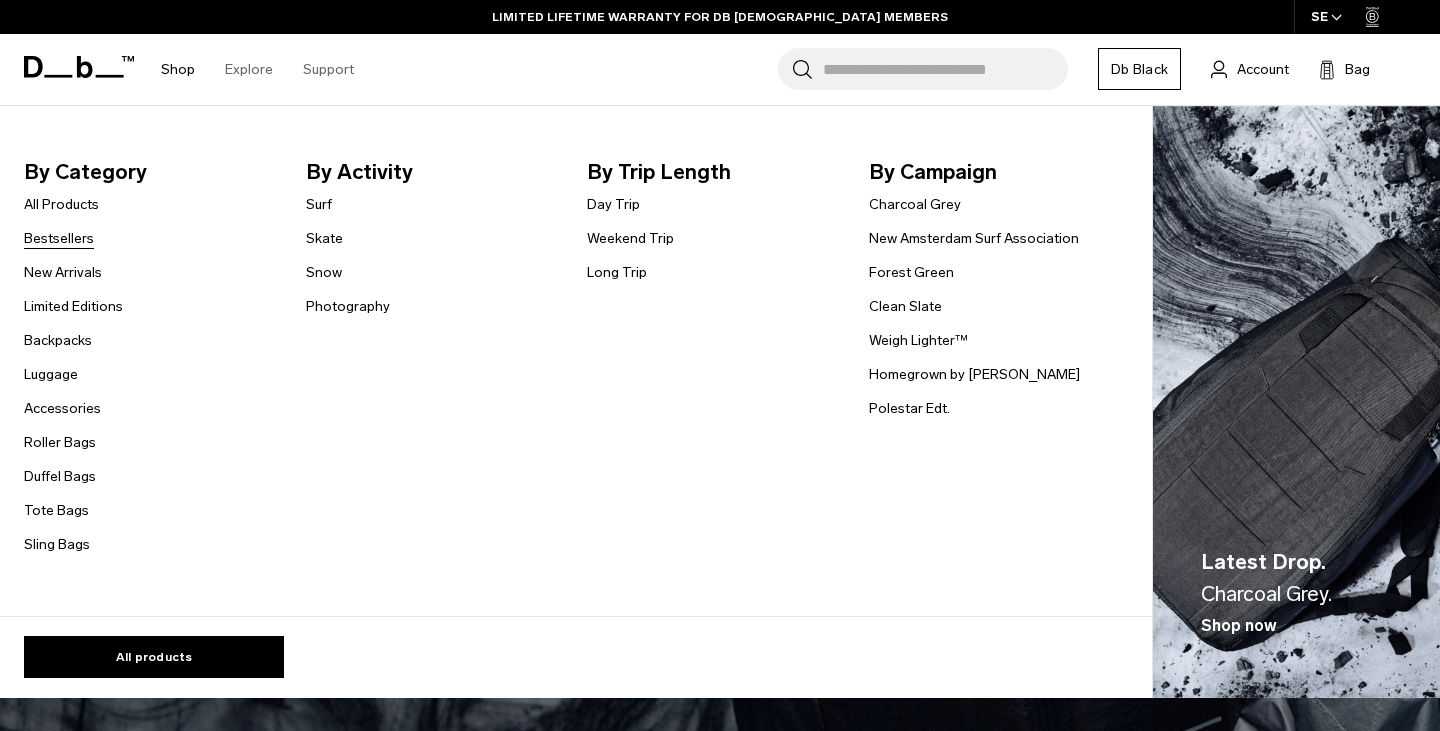 click on "Bestsellers" at bounding box center (59, 238) 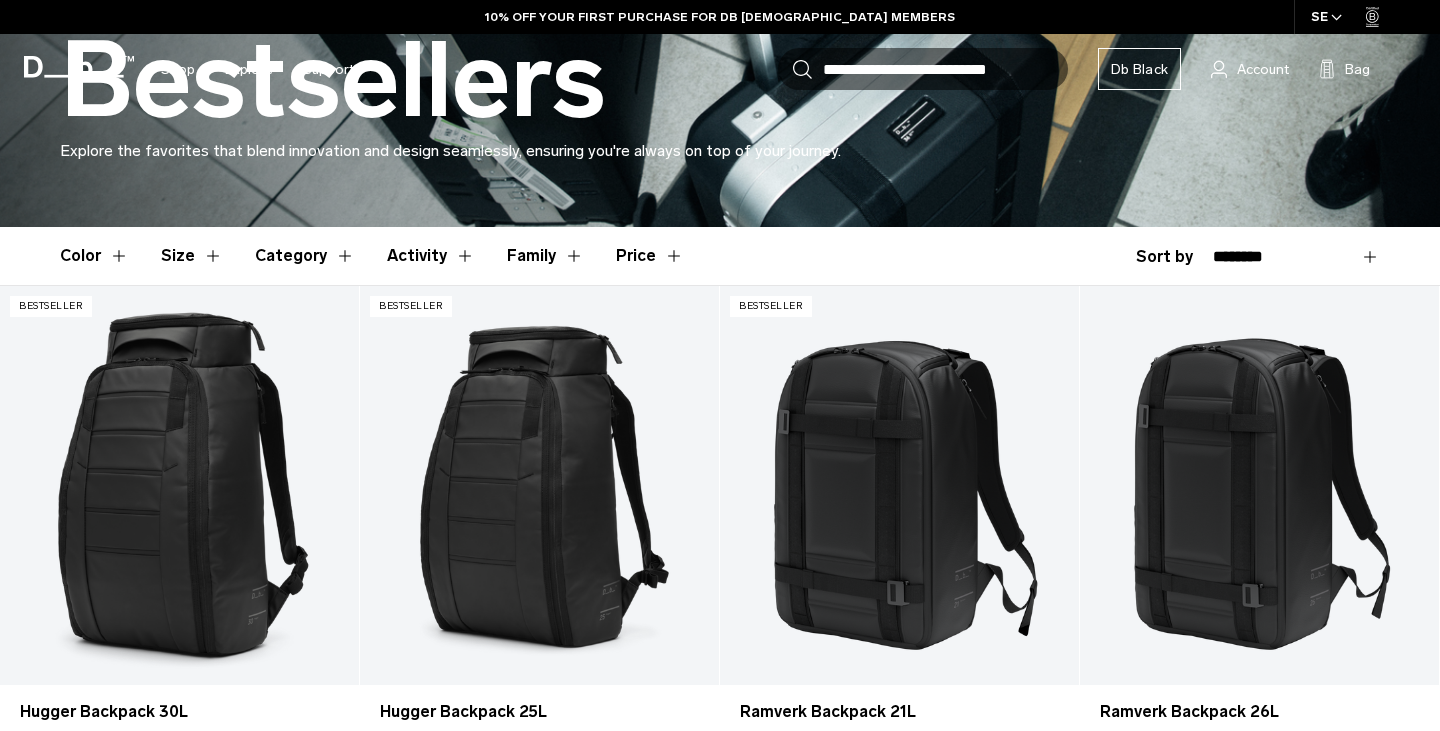 scroll, scrollTop: 524, scrollLeft: 0, axis: vertical 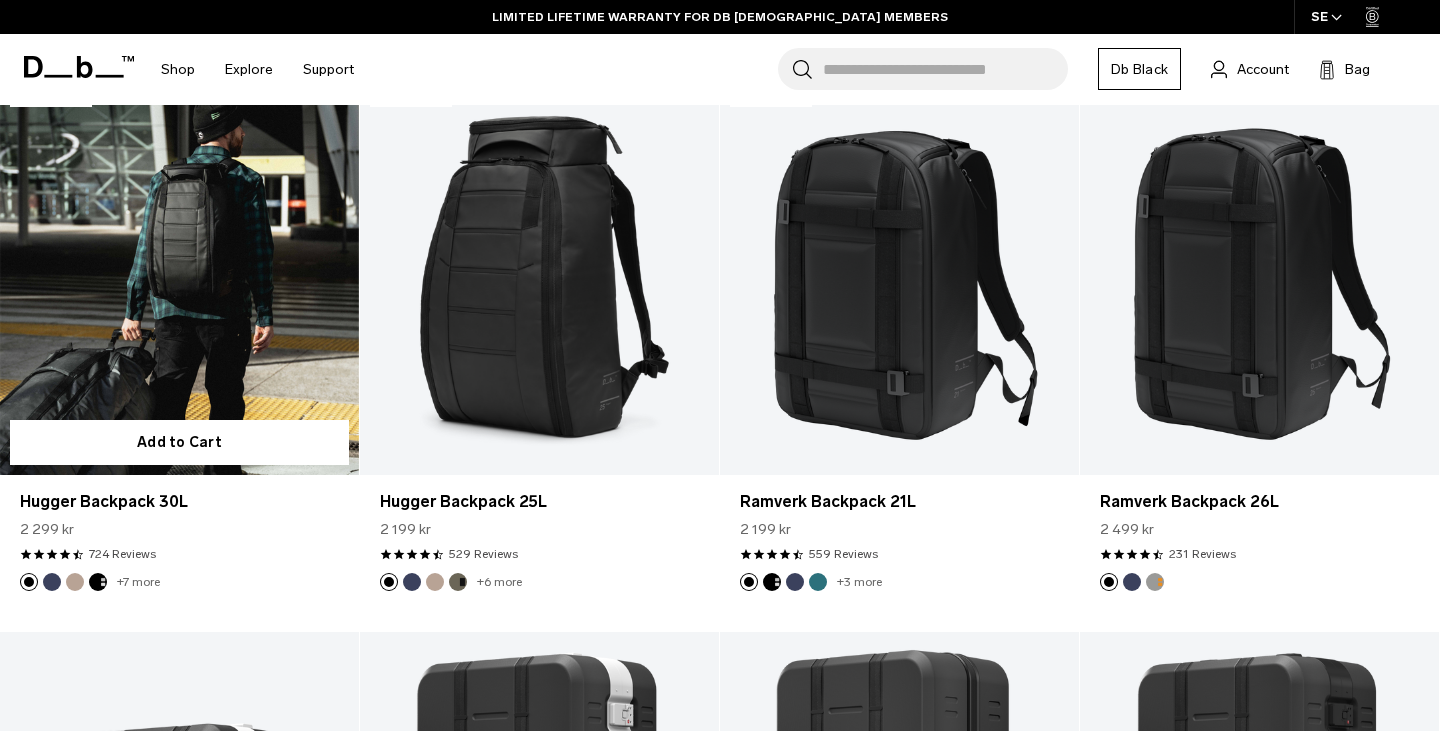 click at bounding box center (179, 275) 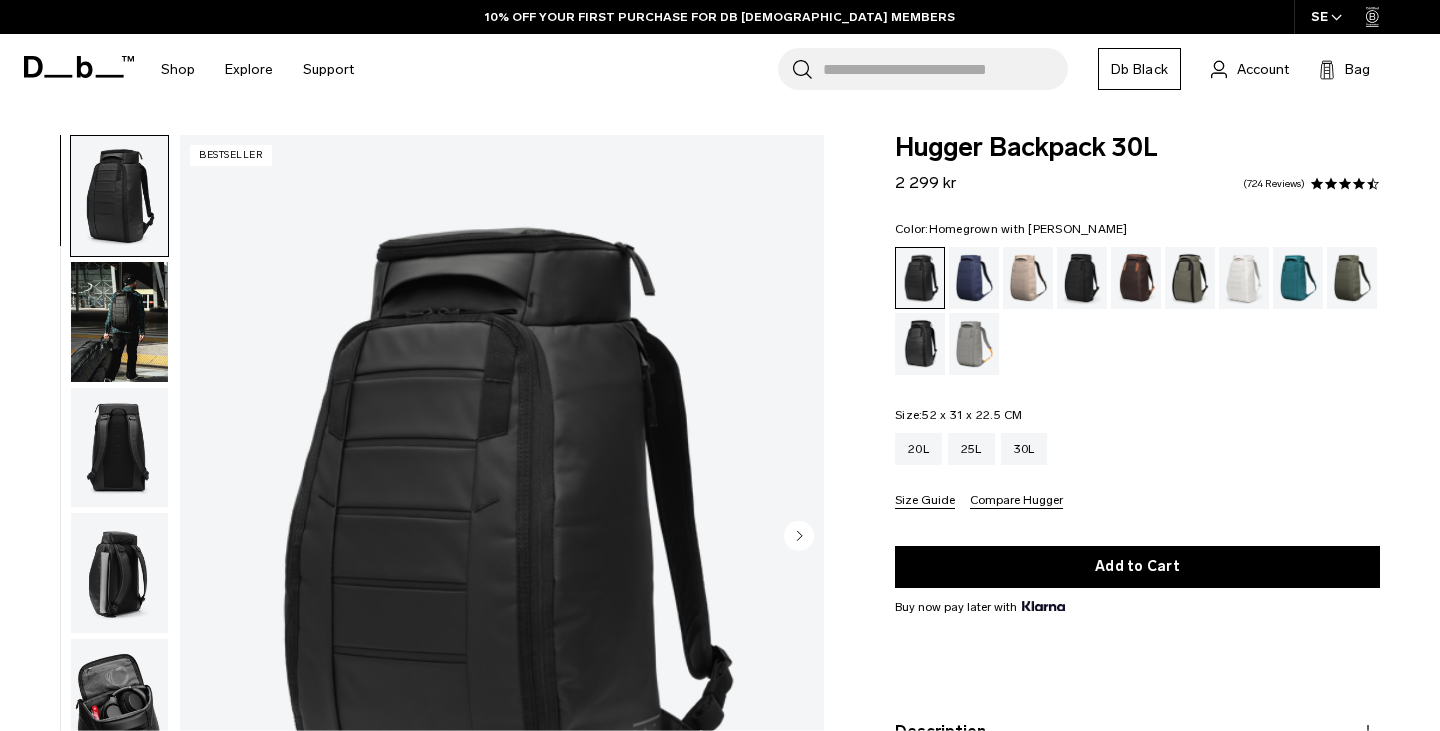 scroll, scrollTop: 0, scrollLeft: 0, axis: both 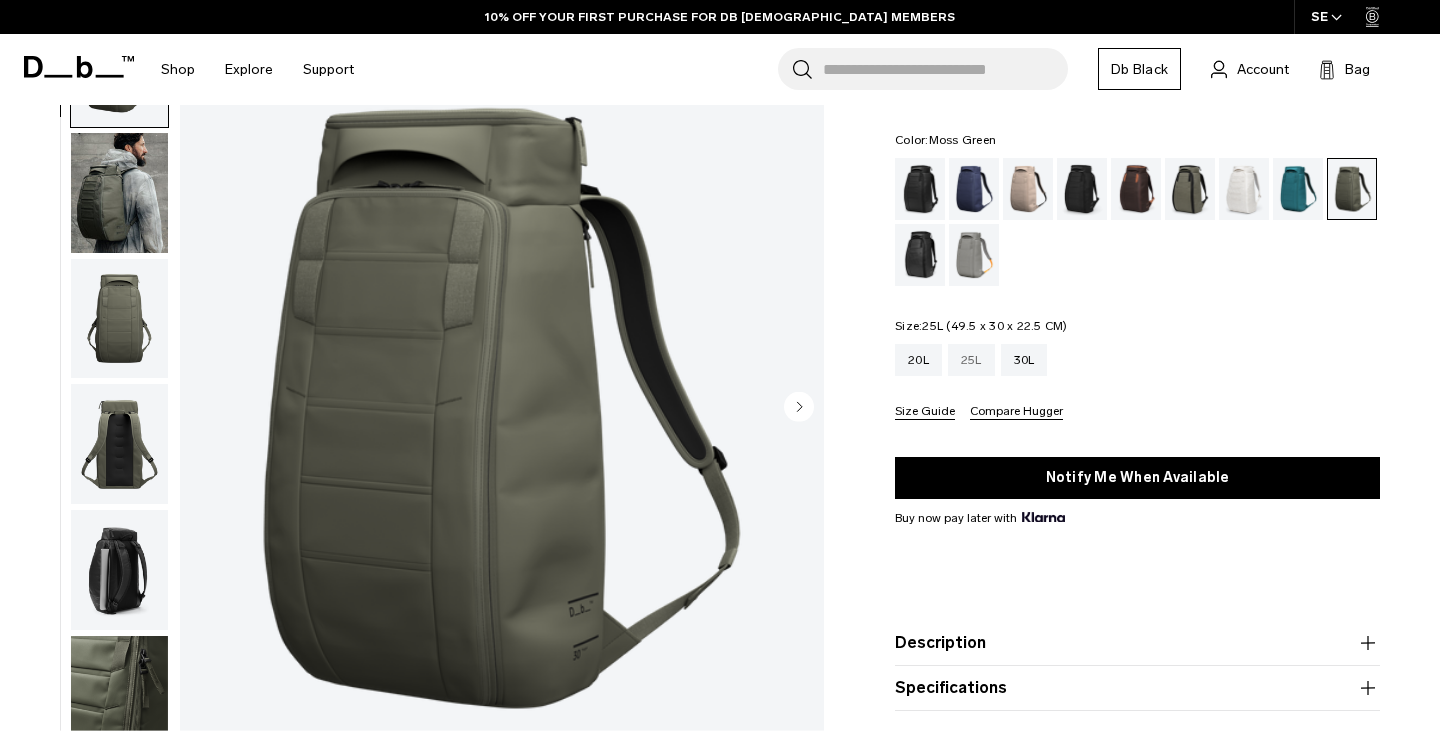 click on "25L" at bounding box center (971, 360) 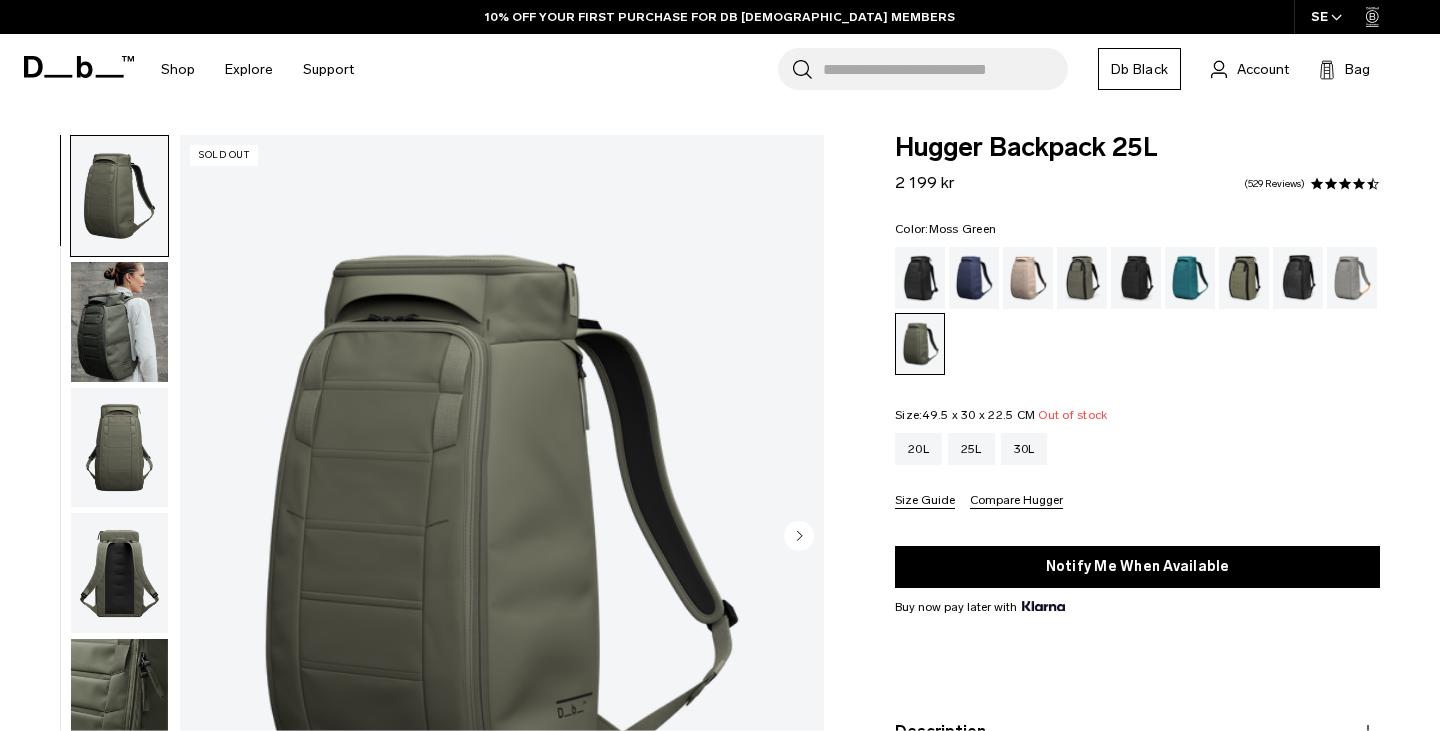 scroll, scrollTop: 0, scrollLeft: 0, axis: both 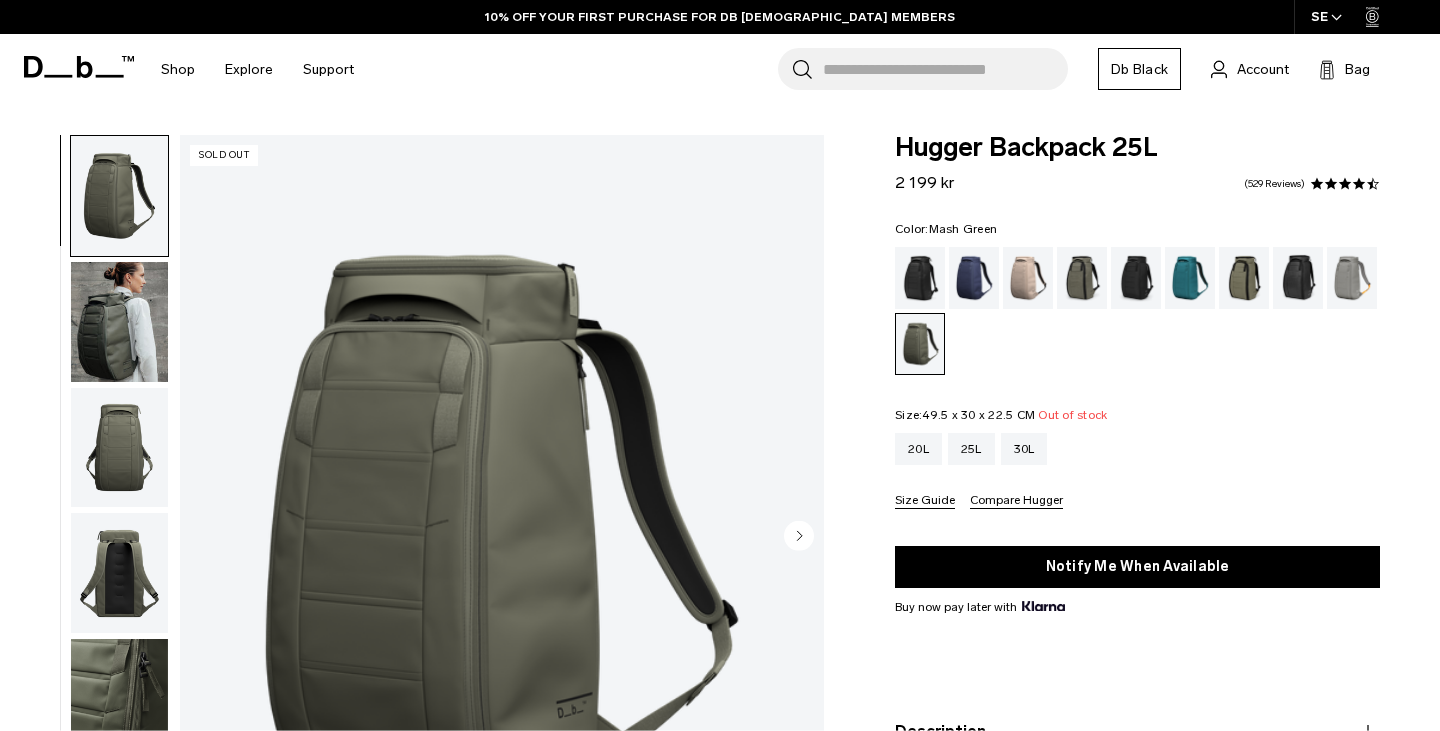 click at bounding box center [1244, 278] 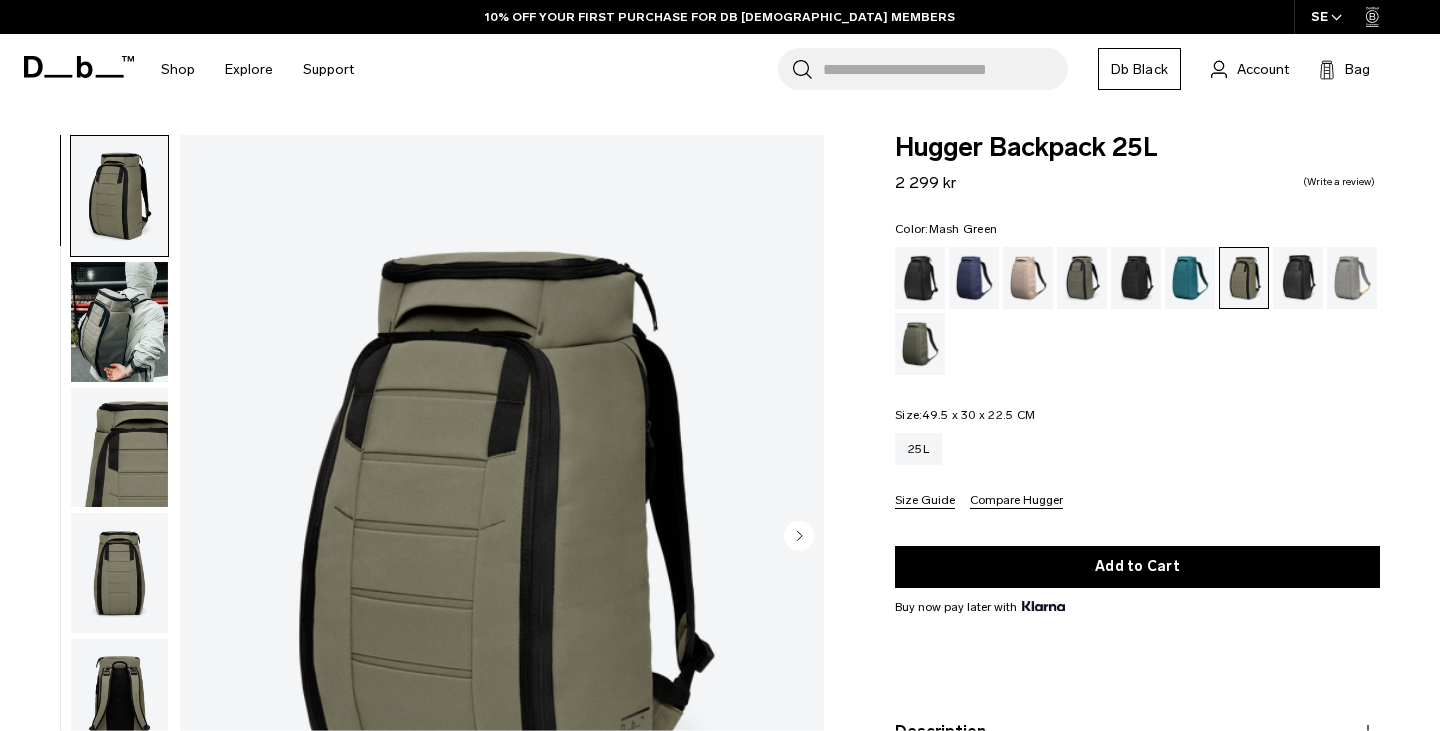 scroll, scrollTop: 0, scrollLeft: 0, axis: both 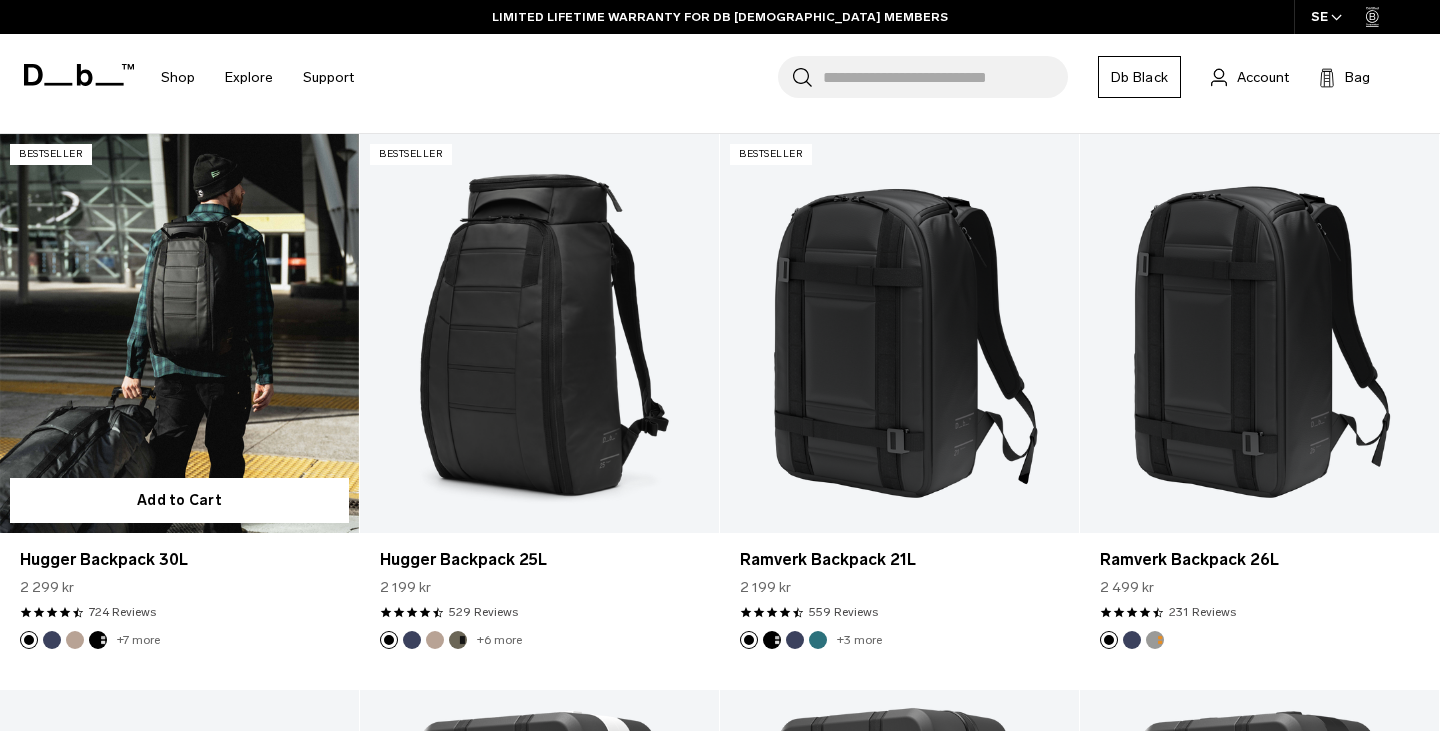 click at bounding box center (179, 333) 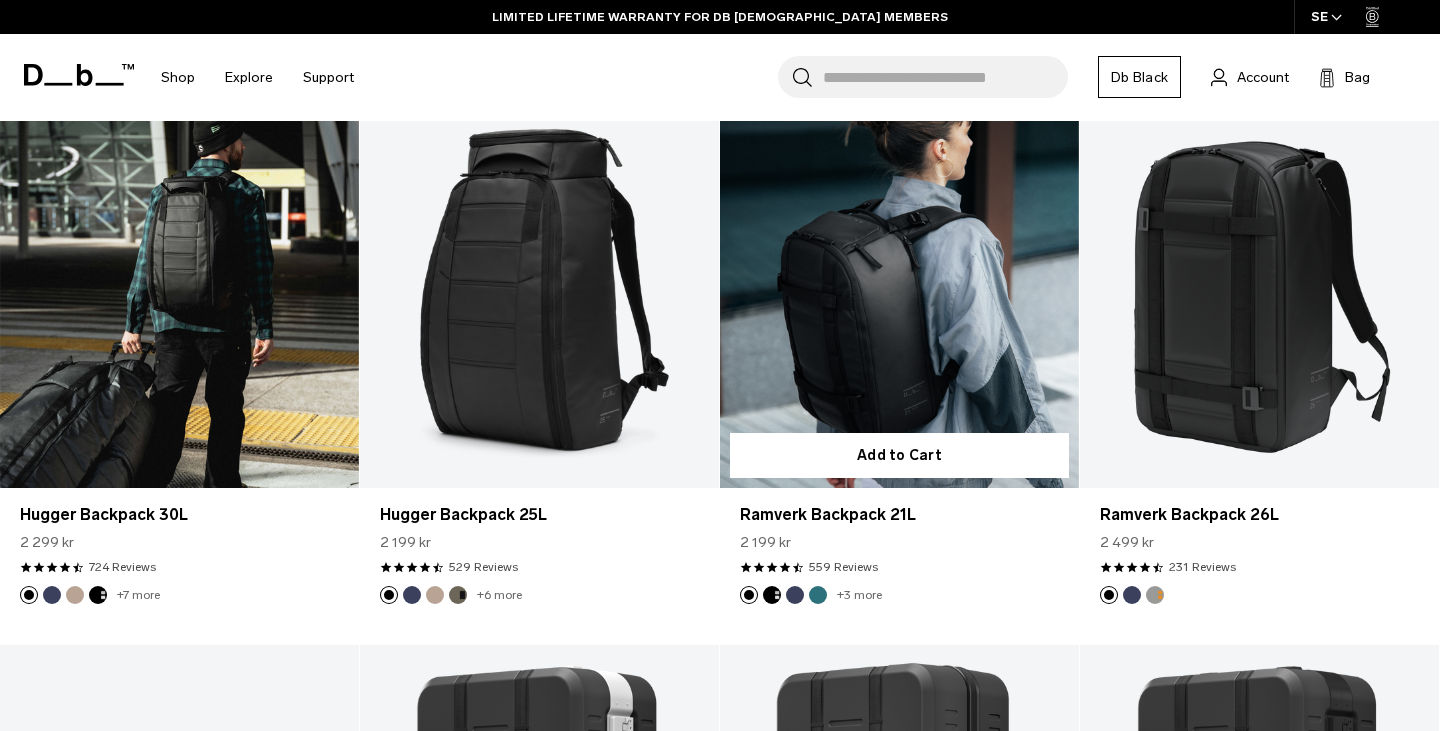 scroll, scrollTop: 595, scrollLeft: 0, axis: vertical 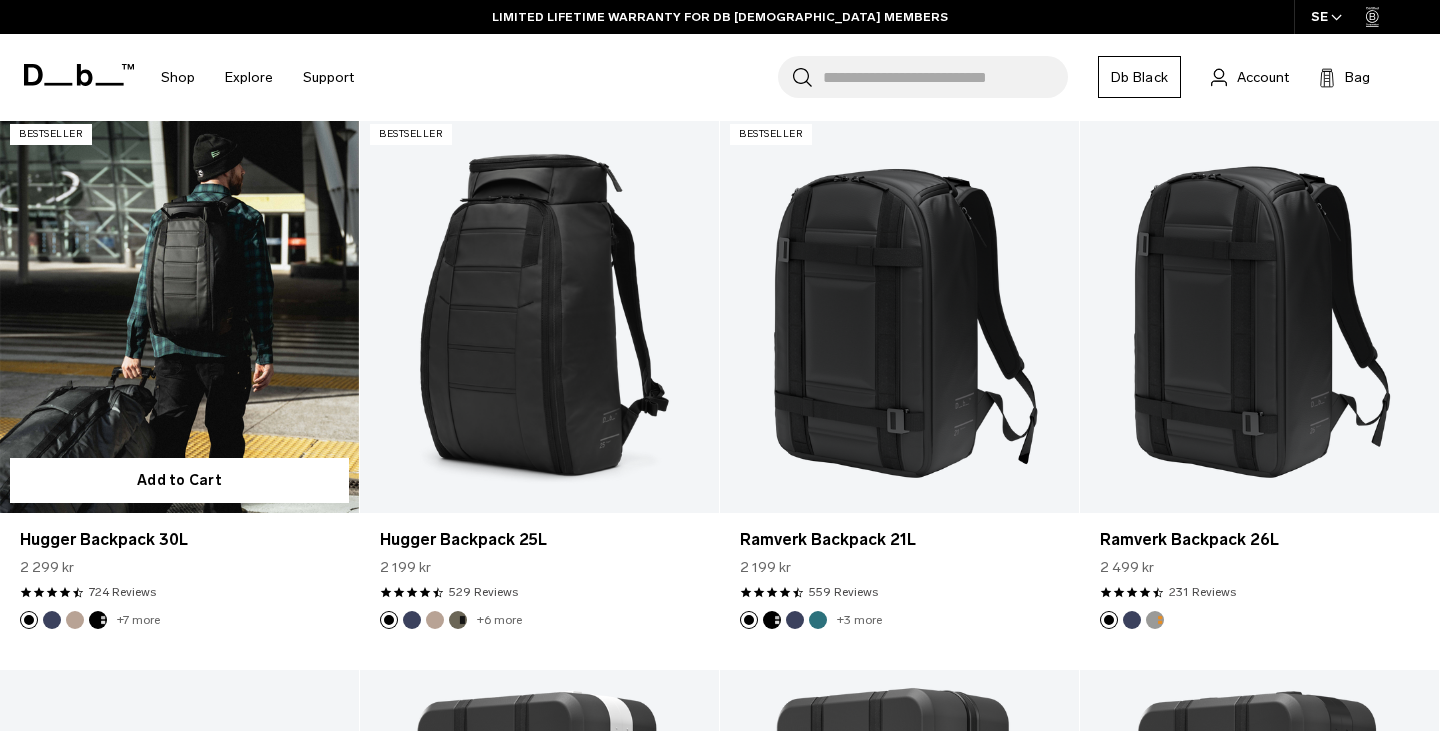 click at bounding box center (179, 313) 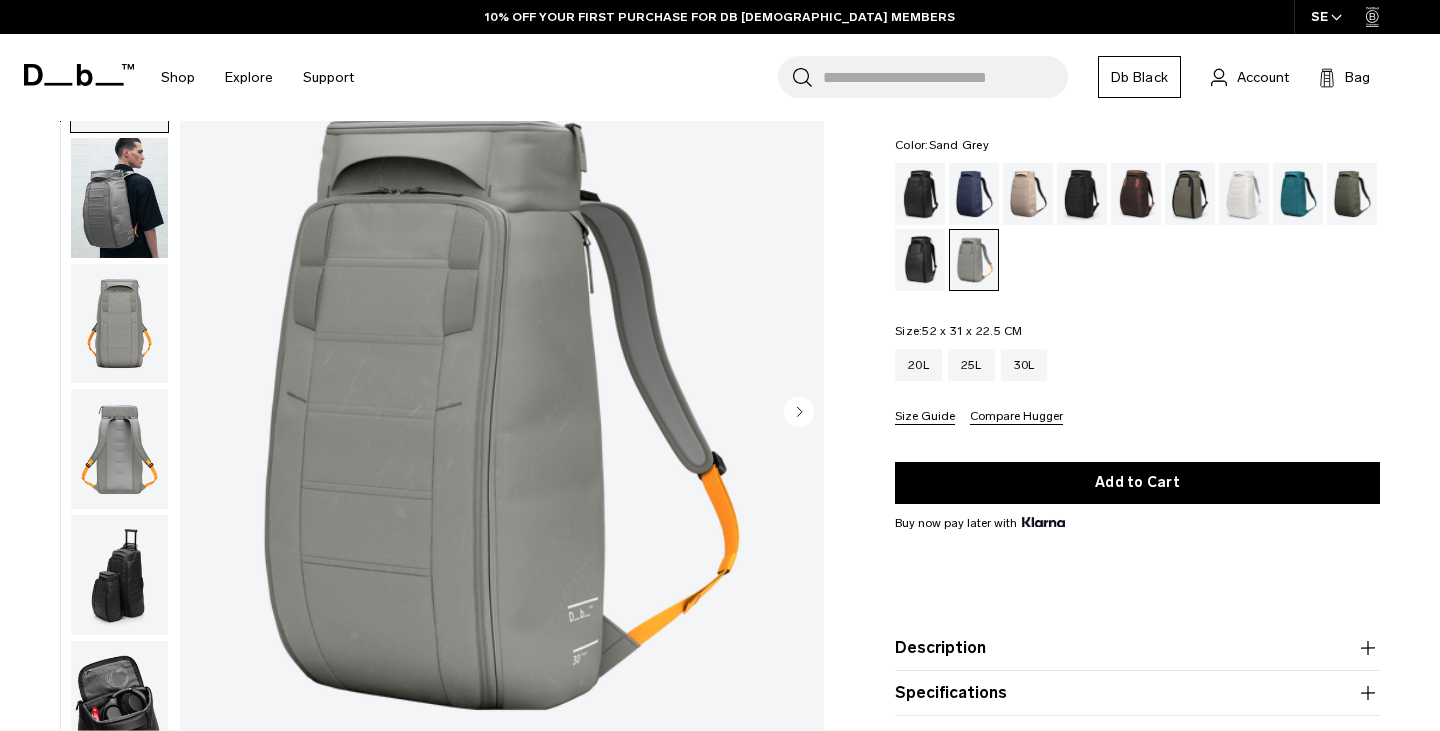 scroll, scrollTop: 124, scrollLeft: 0, axis: vertical 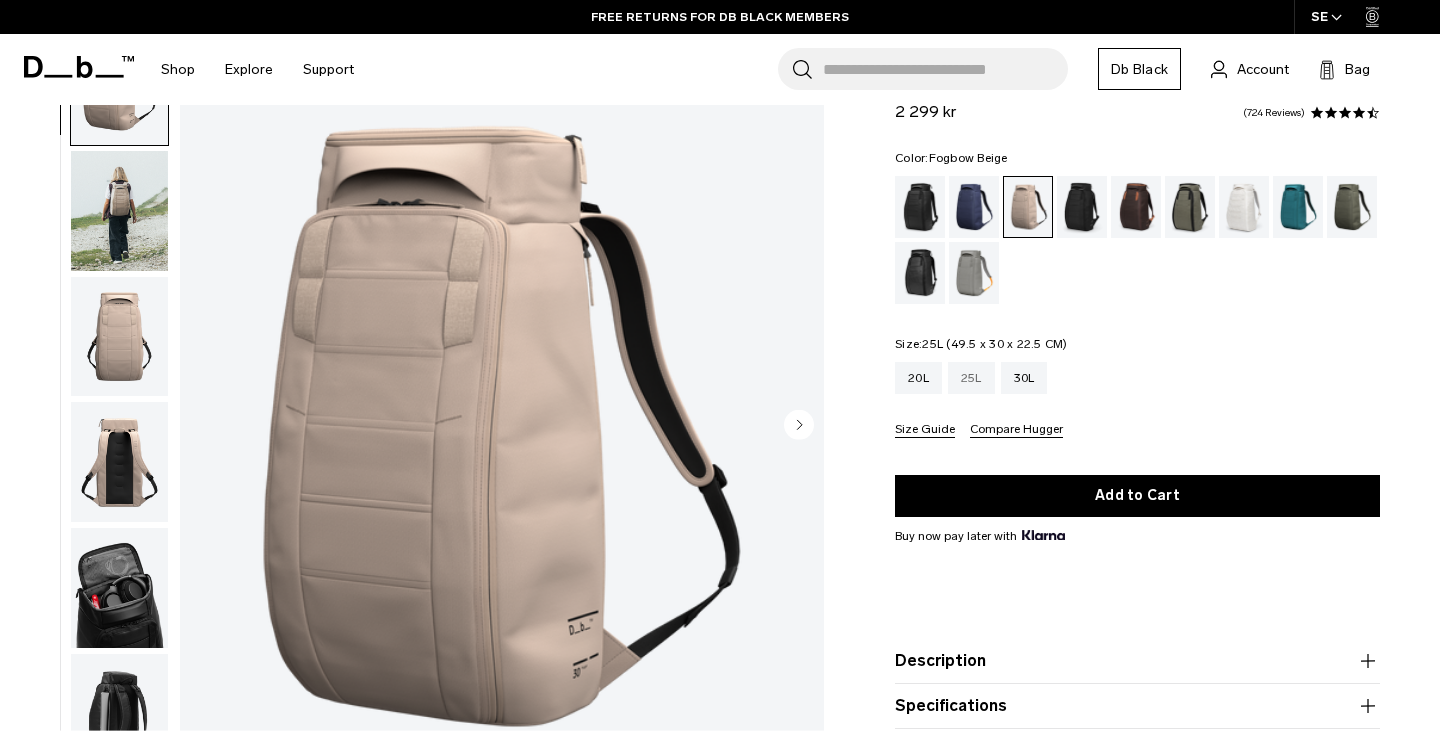 click on "25L" at bounding box center (971, 378) 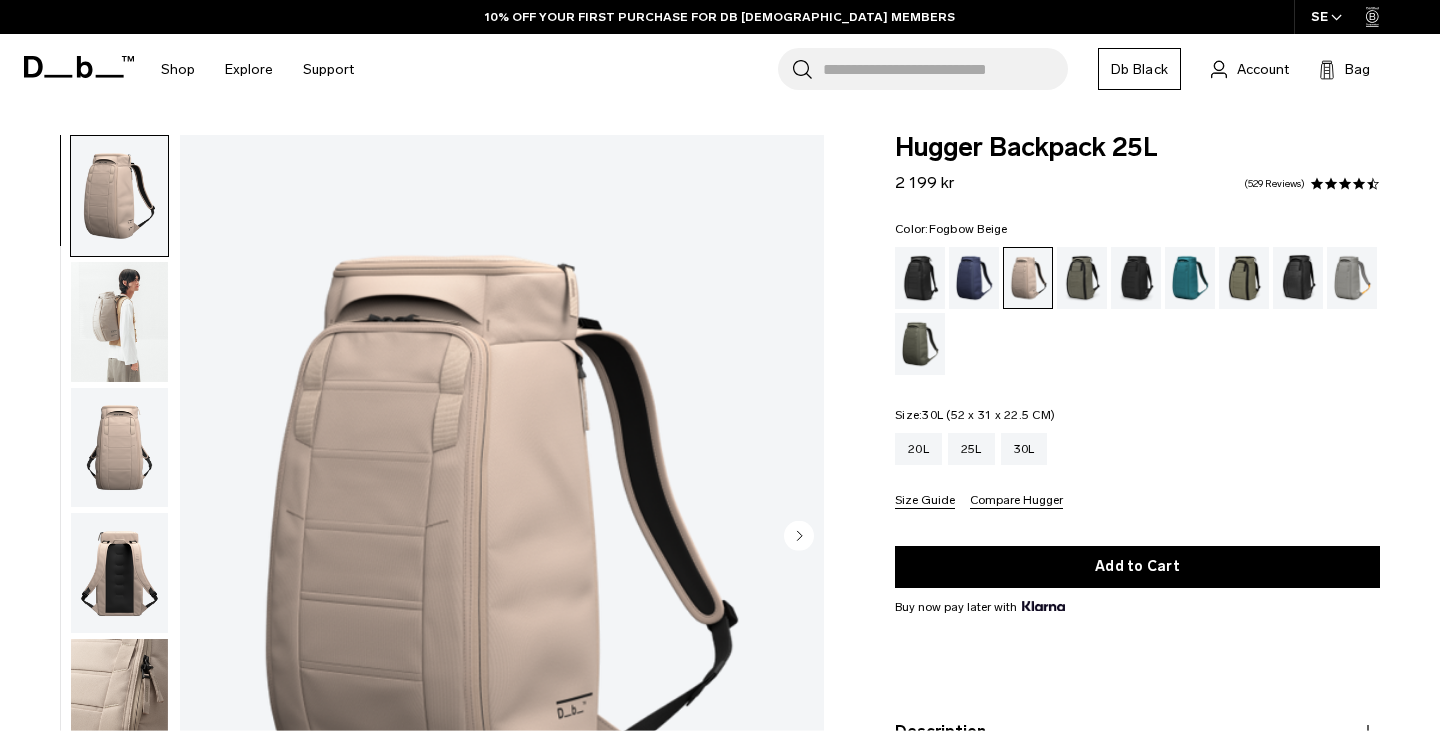 scroll, scrollTop: 0, scrollLeft: 0, axis: both 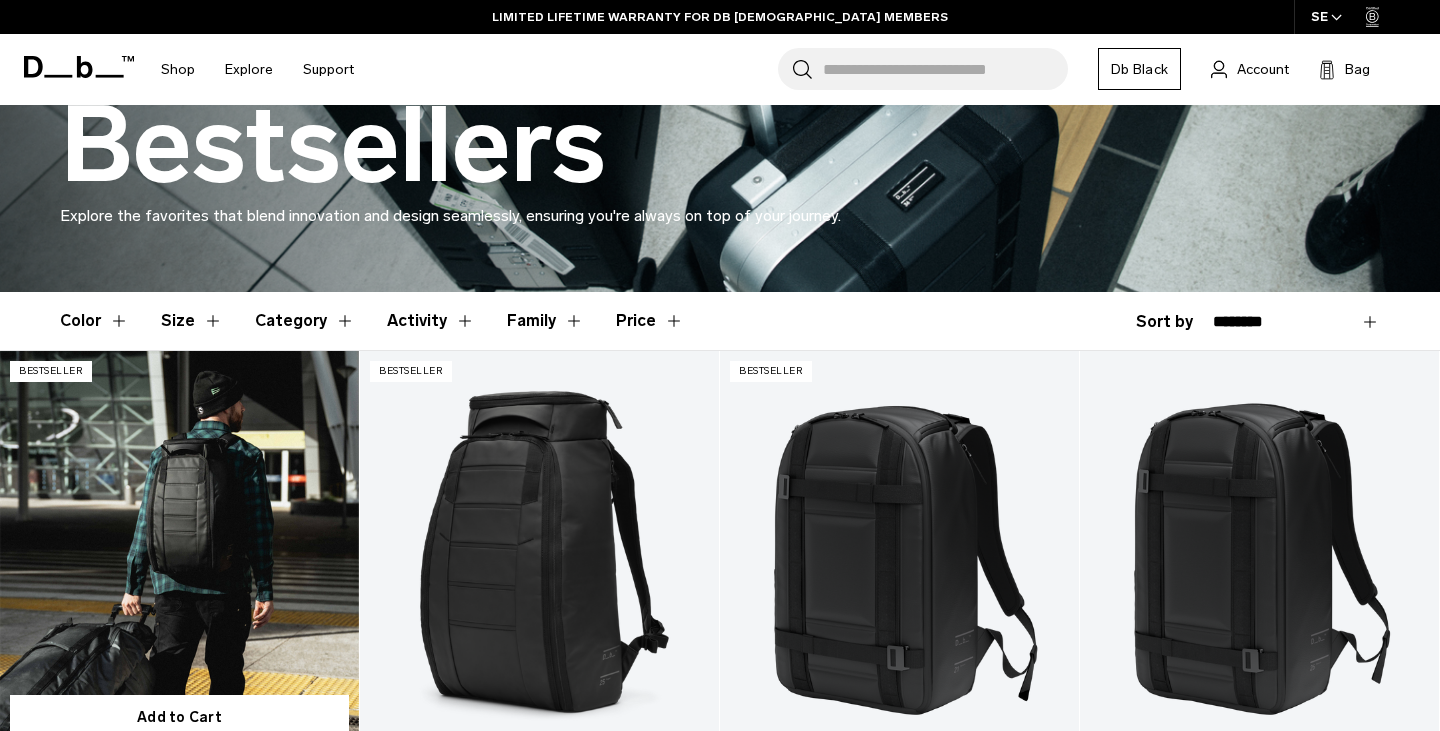 click at bounding box center (179, 550) 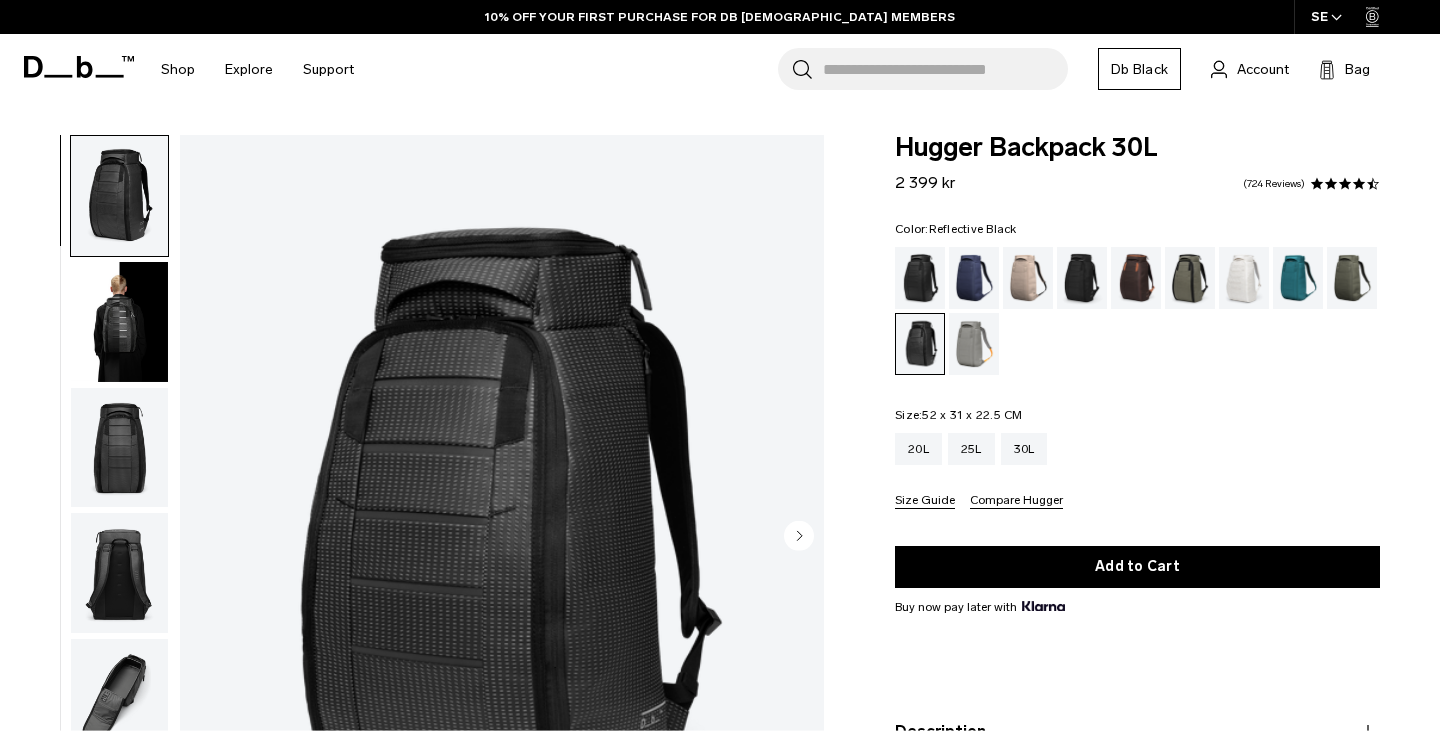 scroll, scrollTop: 49, scrollLeft: 0, axis: vertical 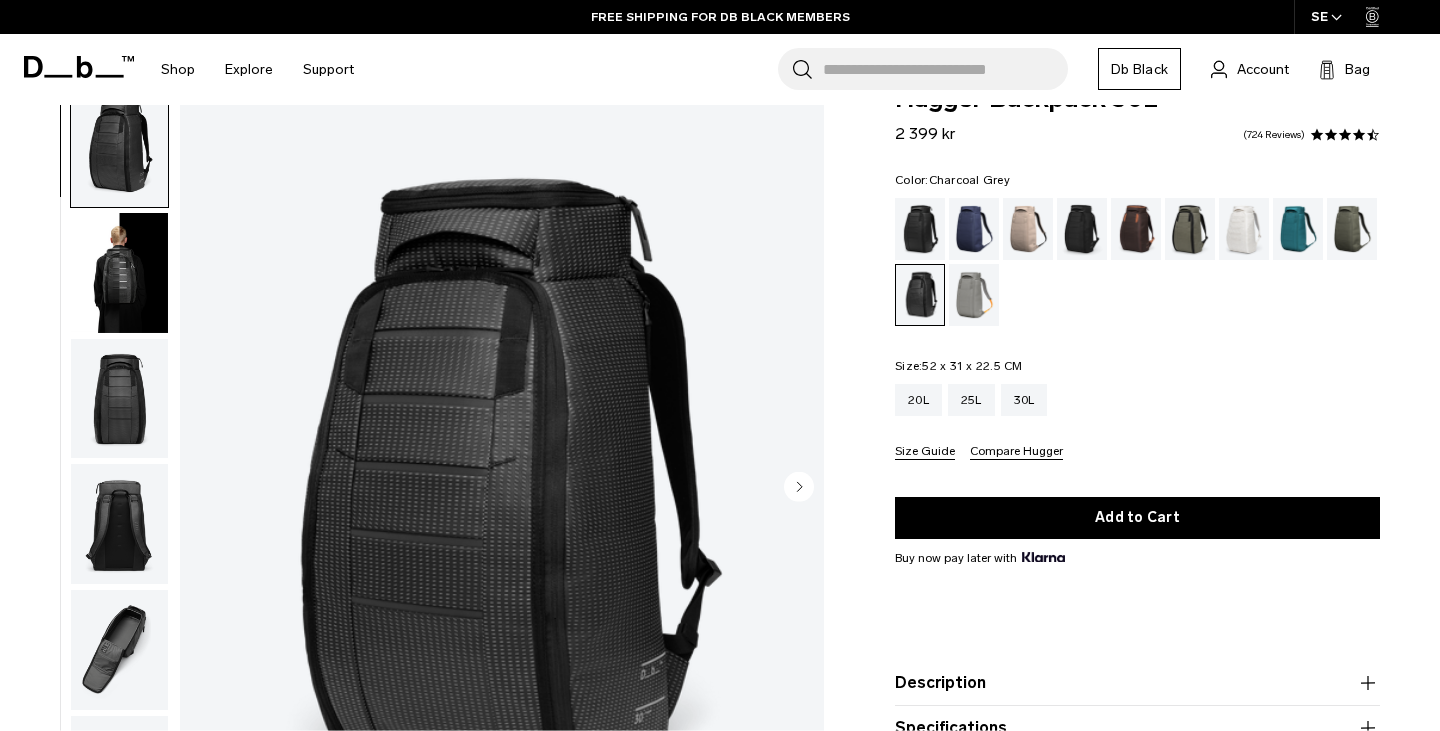 click at bounding box center [1082, 229] 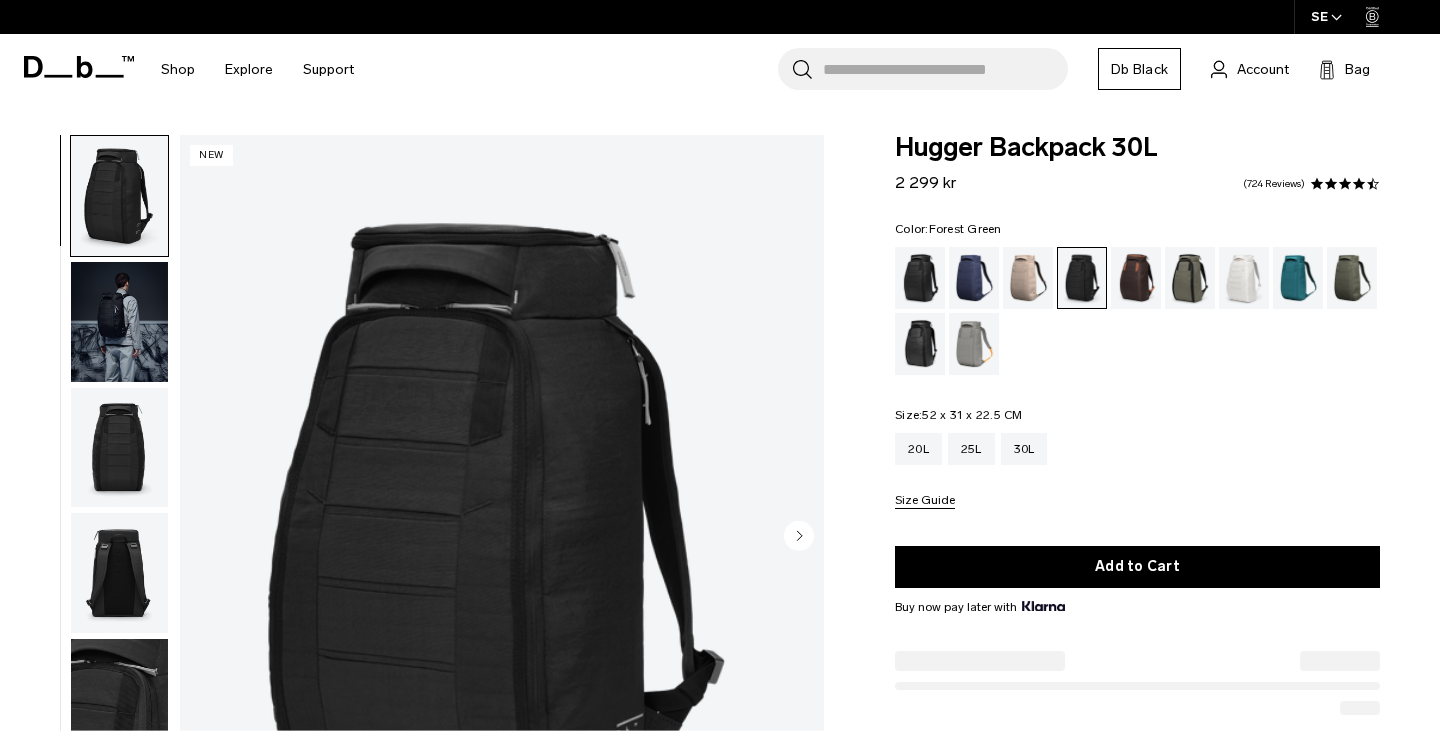 scroll, scrollTop: 0, scrollLeft: 0, axis: both 